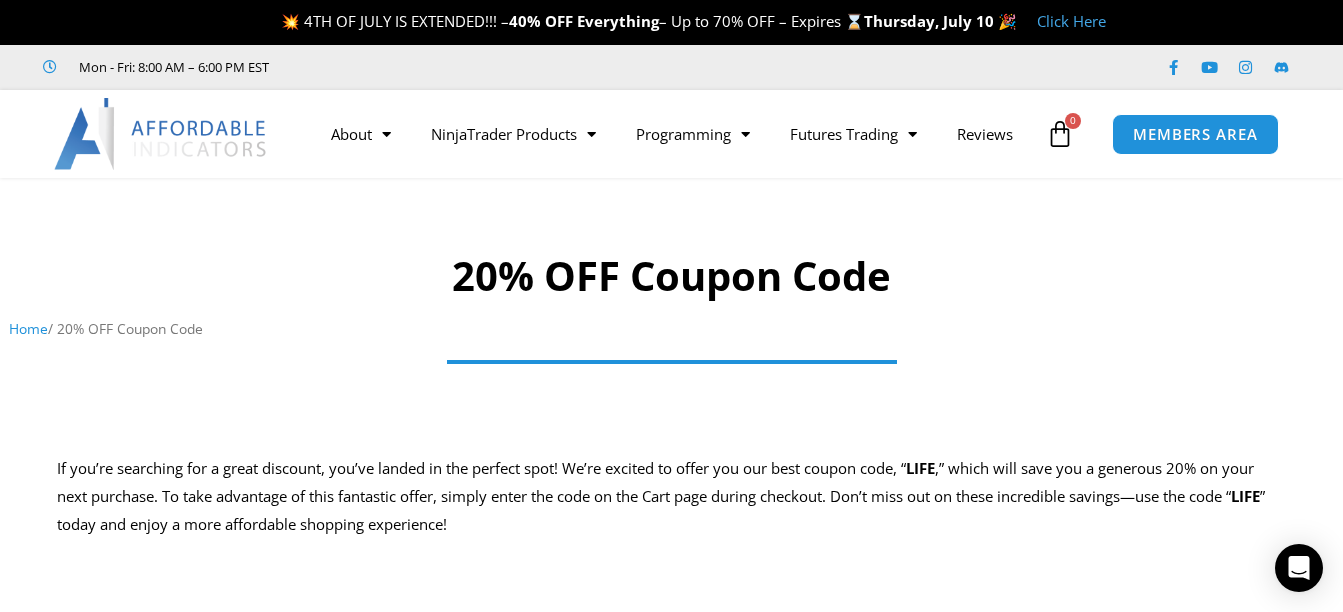 scroll, scrollTop: 0, scrollLeft: 0, axis: both 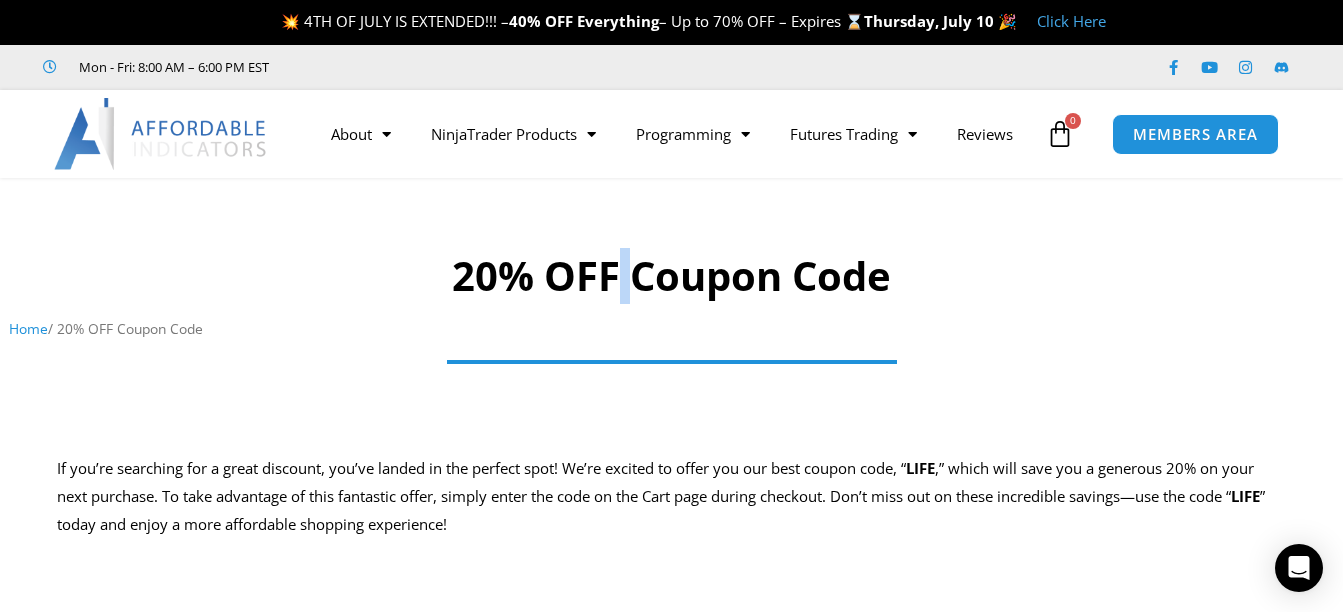 drag, startPoint x: 619, startPoint y: 282, endPoint x: 635, endPoint y: 282, distance: 16 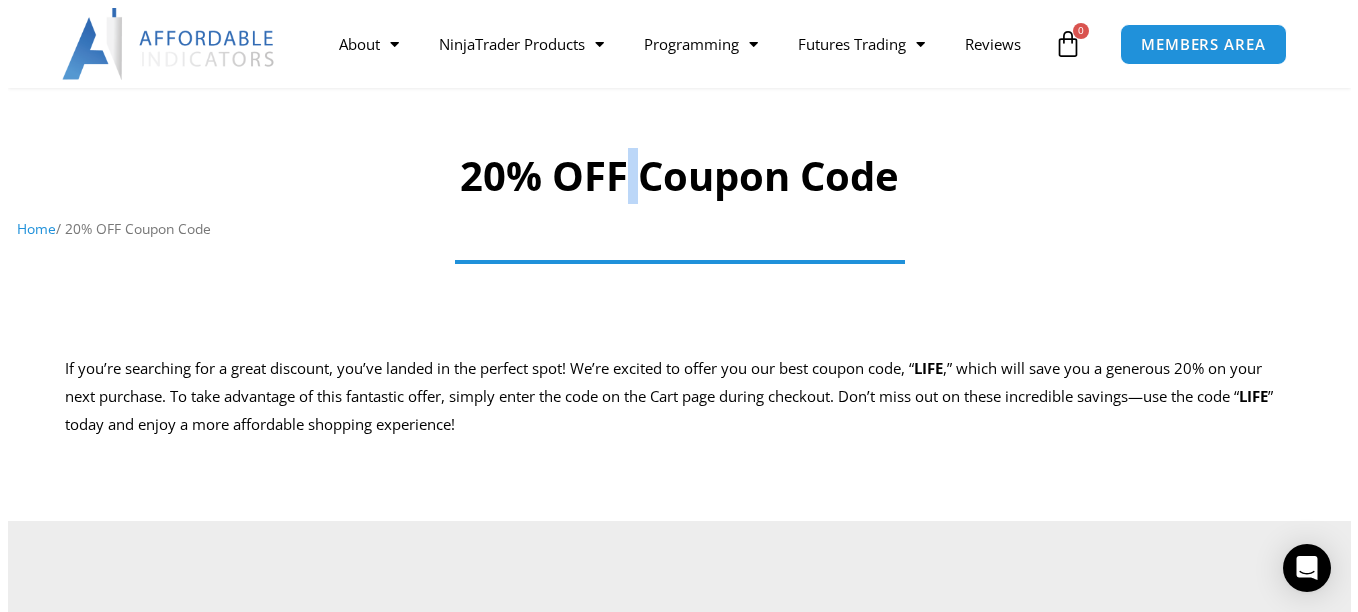 scroll, scrollTop: 0, scrollLeft: 0, axis: both 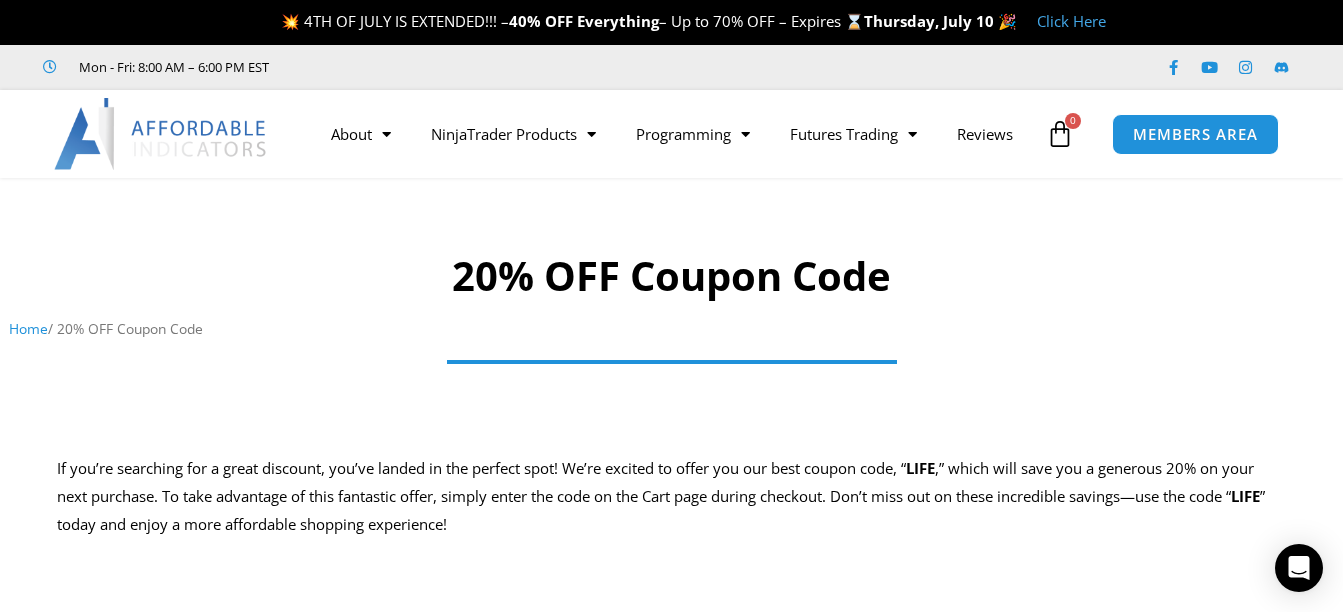 click on "20% OFF Coupon Code" at bounding box center [671, 276] 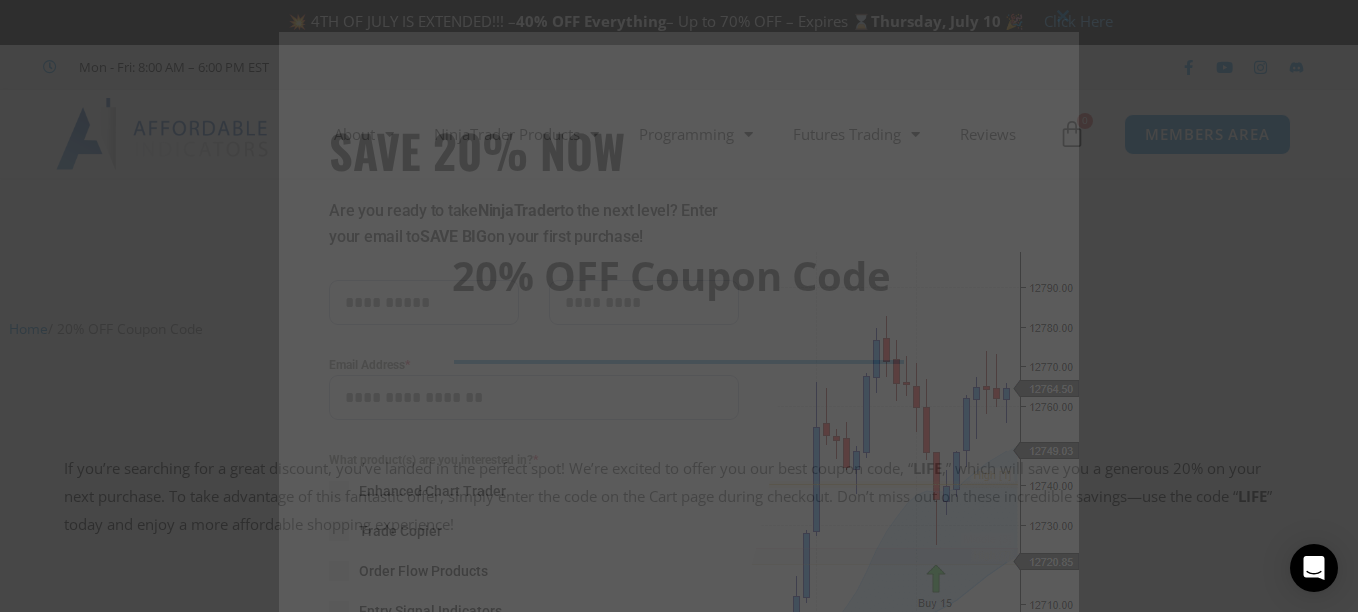 click at bounding box center (424, 302) 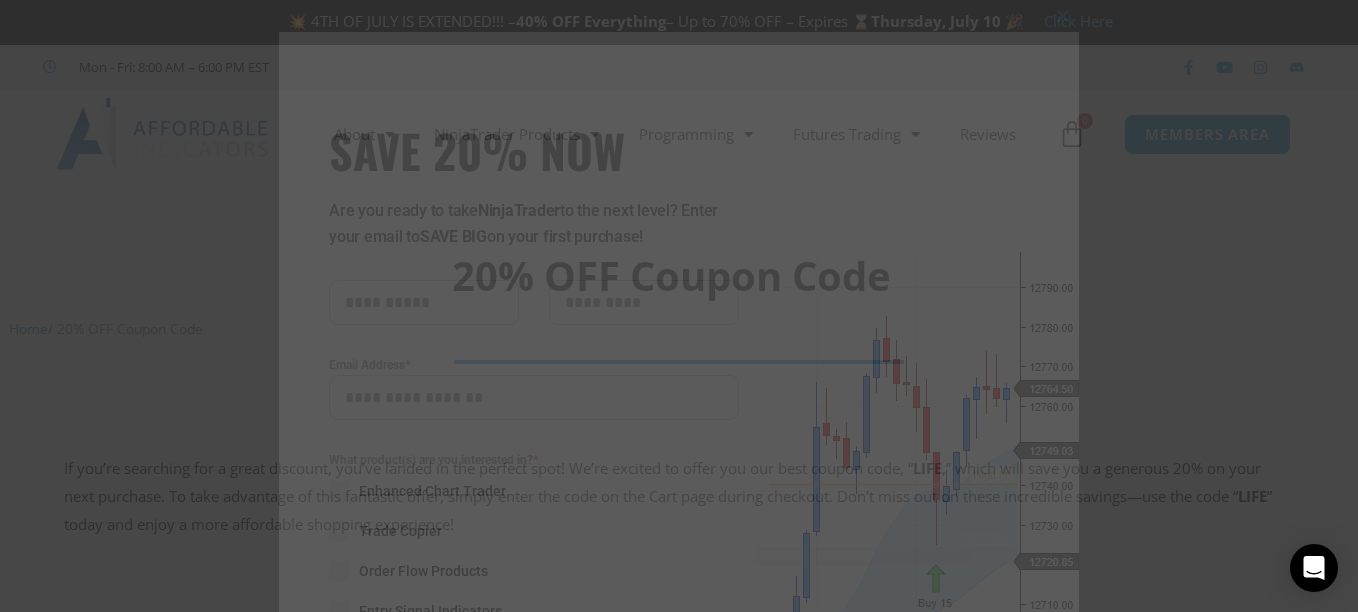type on "*****" 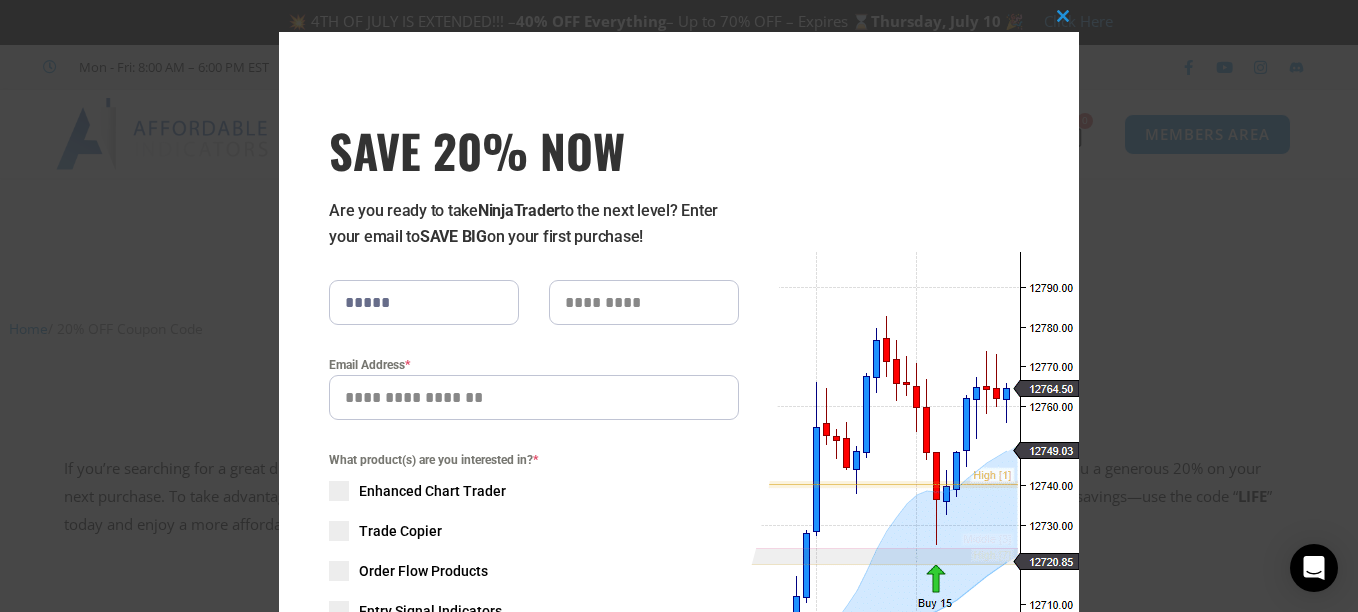 type on "******" 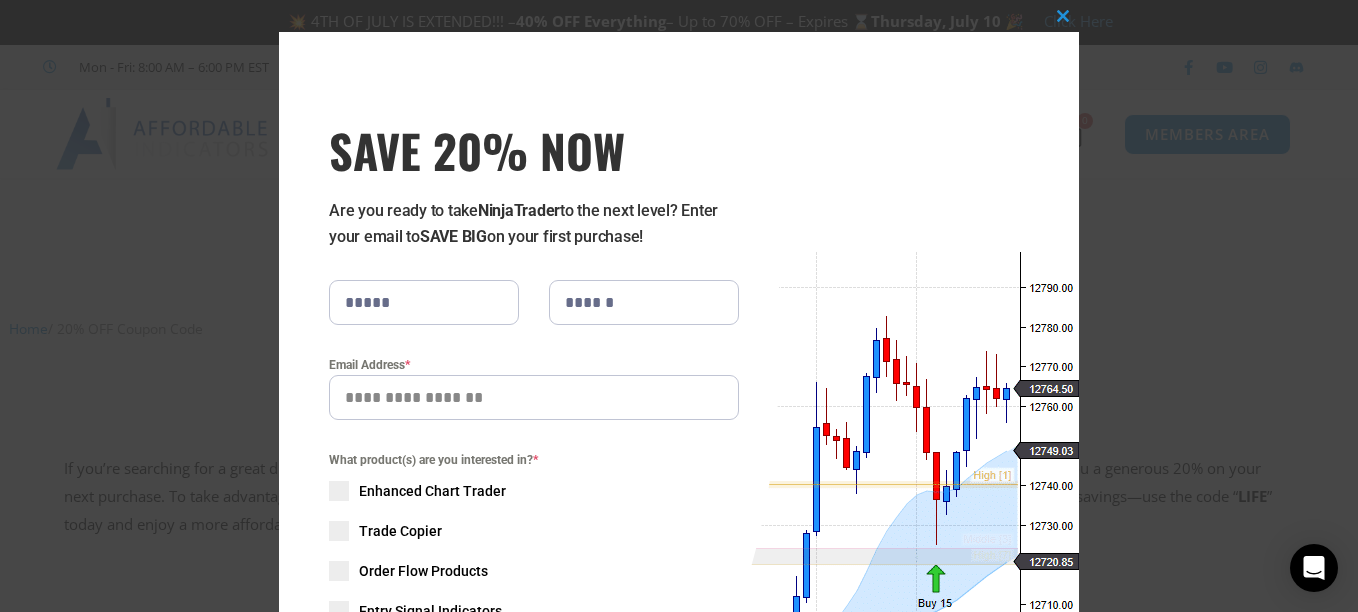 type on "**********" 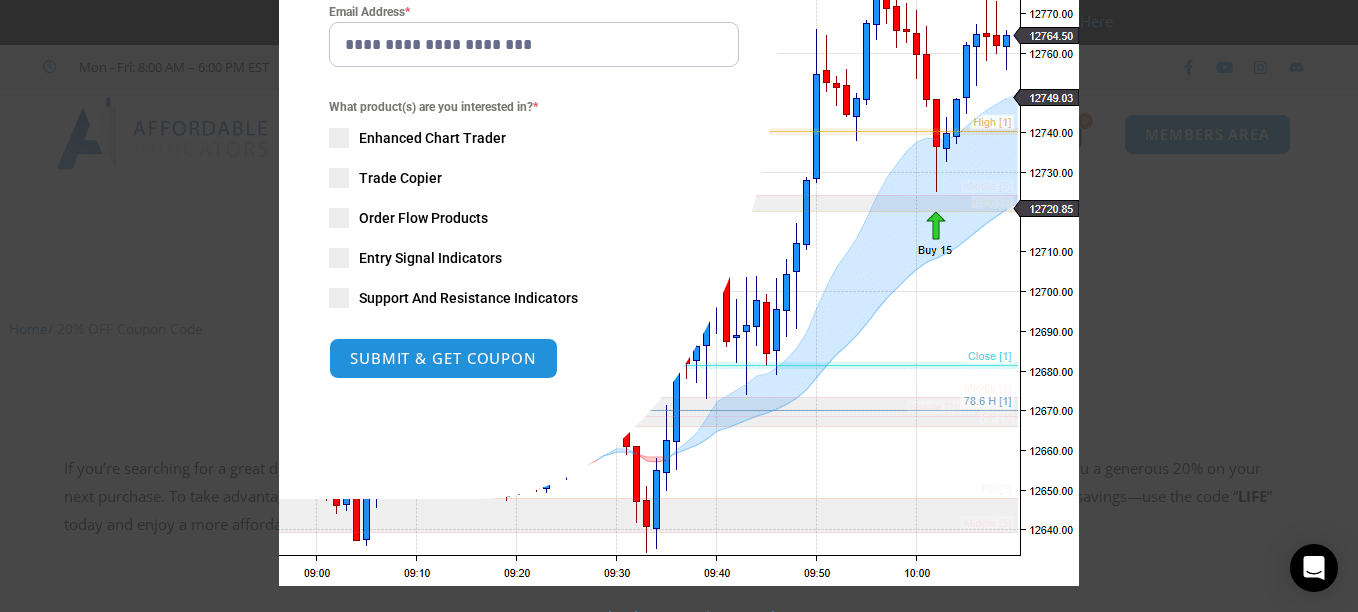 scroll, scrollTop: 369, scrollLeft: 0, axis: vertical 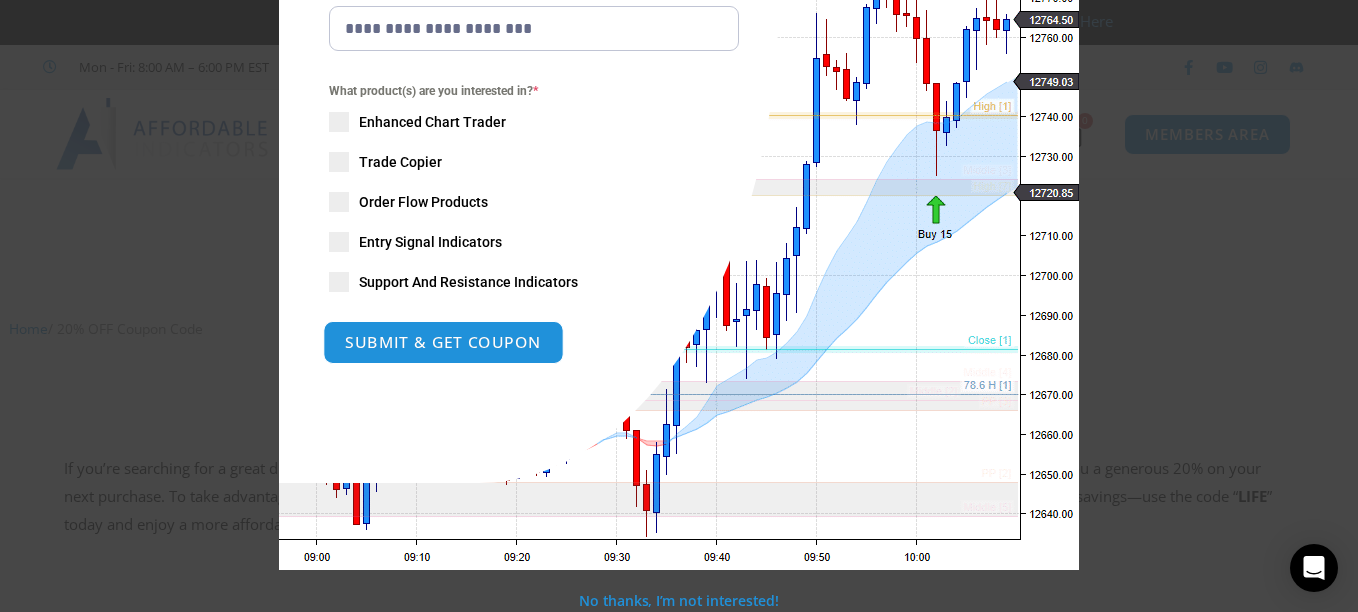 click on "SUBMIT & GET COUPON" at bounding box center [443, 342] 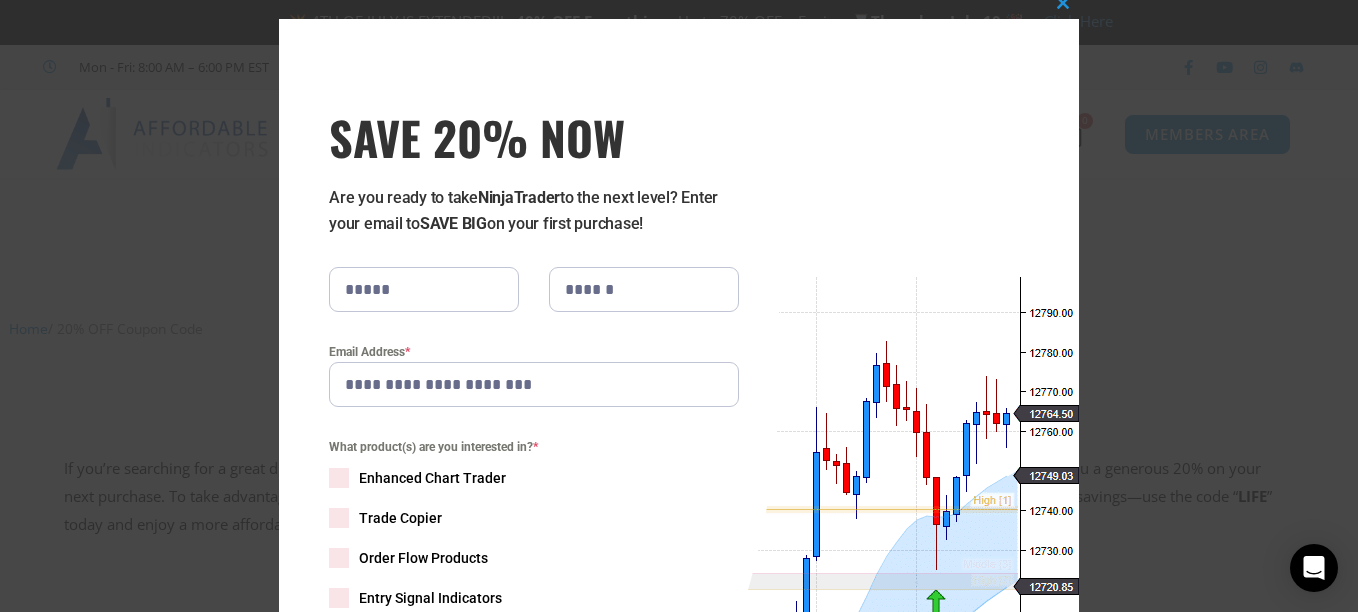 scroll, scrollTop: 0, scrollLeft: 0, axis: both 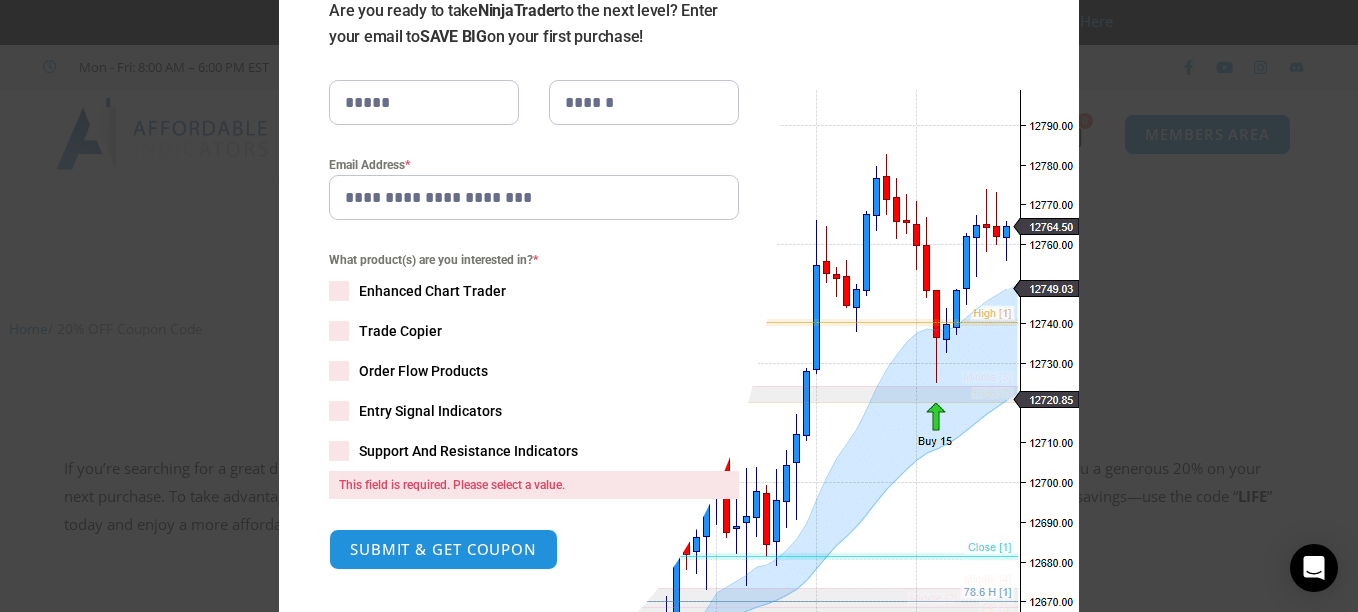 click at bounding box center [339, 411] 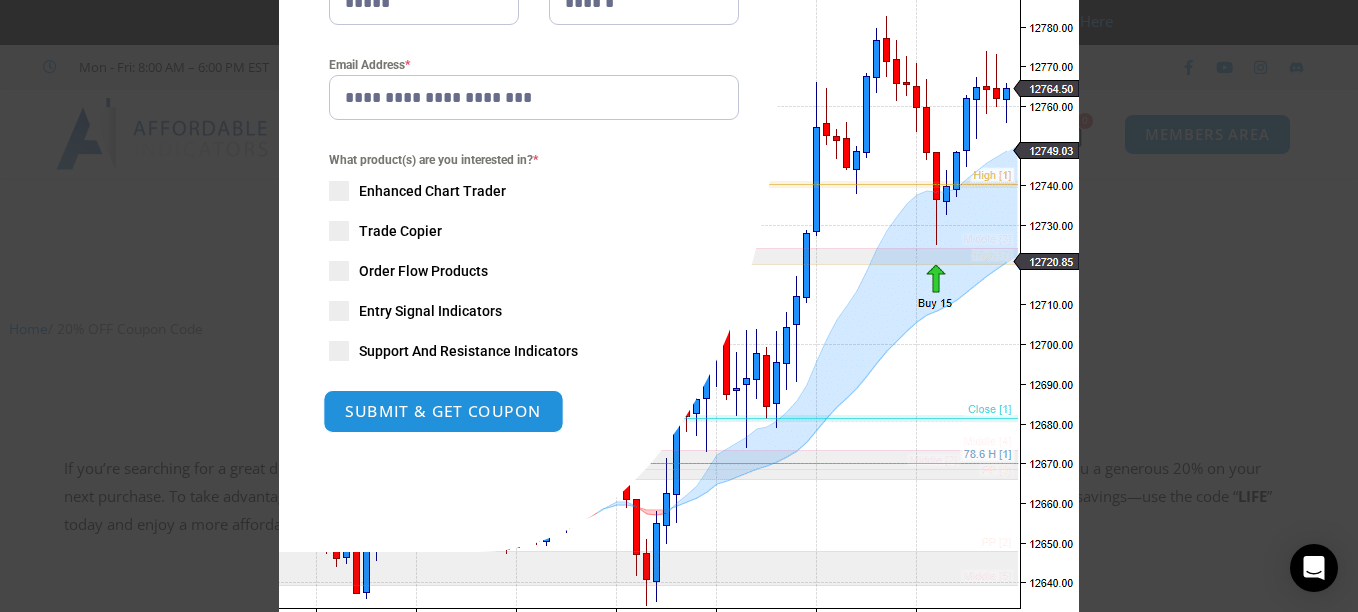 scroll, scrollTop: 369, scrollLeft: 0, axis: vertical 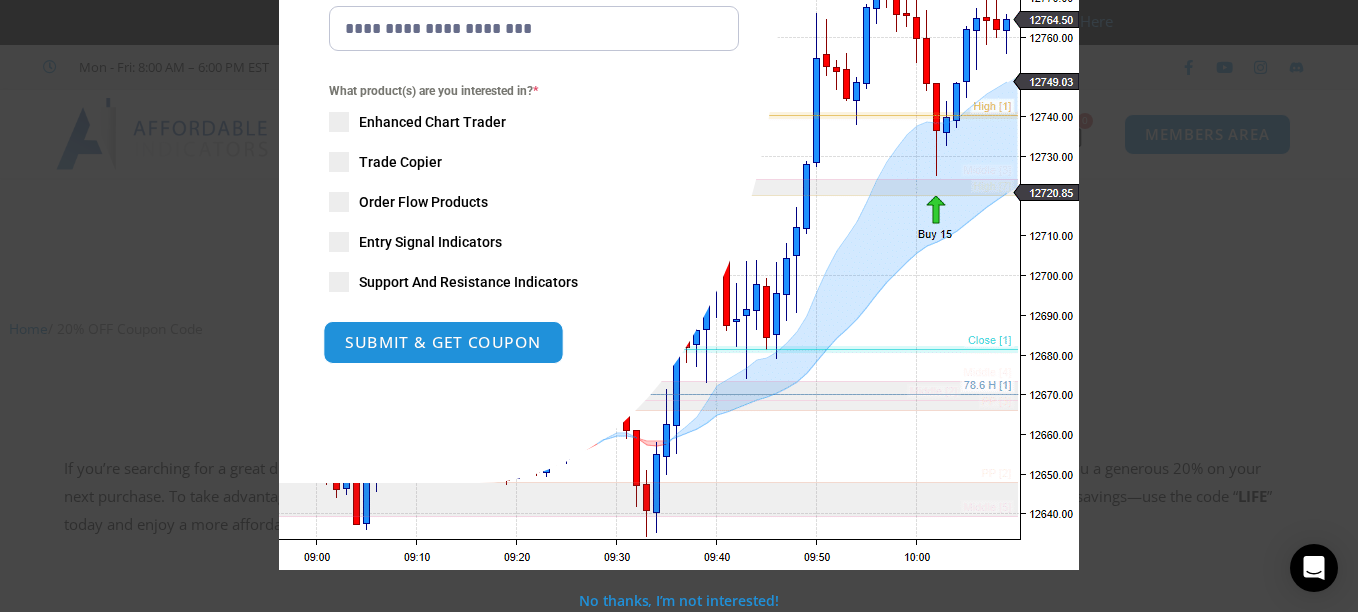click on "SUBMIT & GET COUPON" at bounding box center [443, 342] 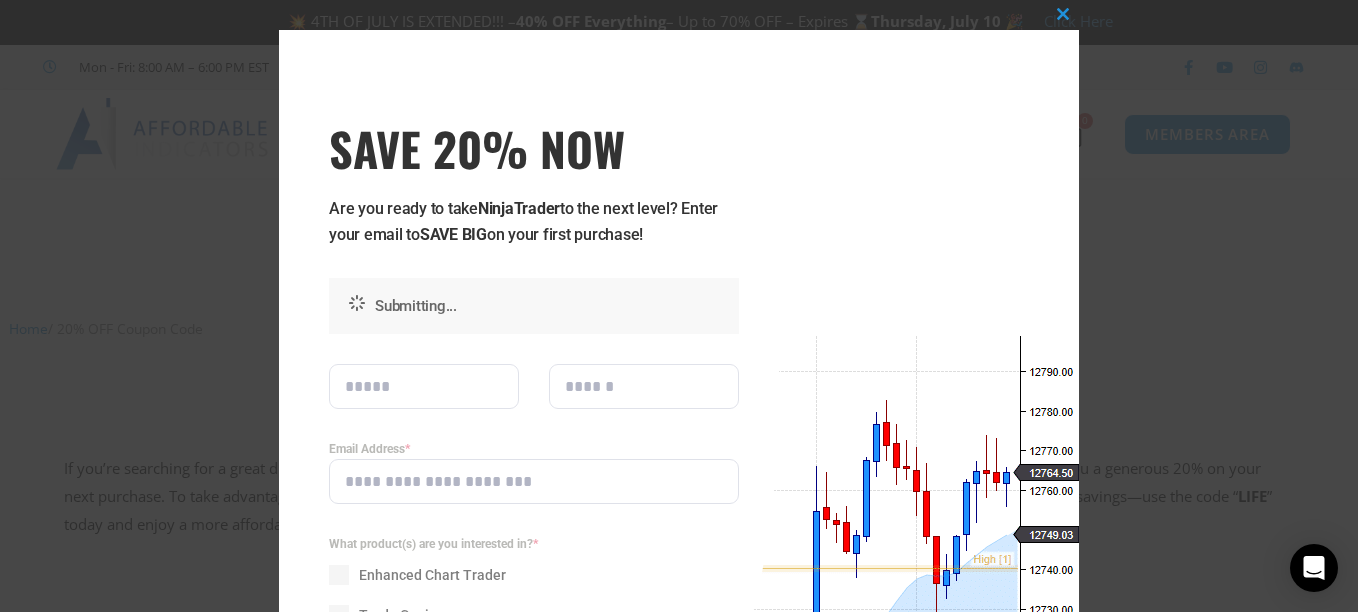 scroll, scrollTop: 0, scrollLeft: 0, axis: both 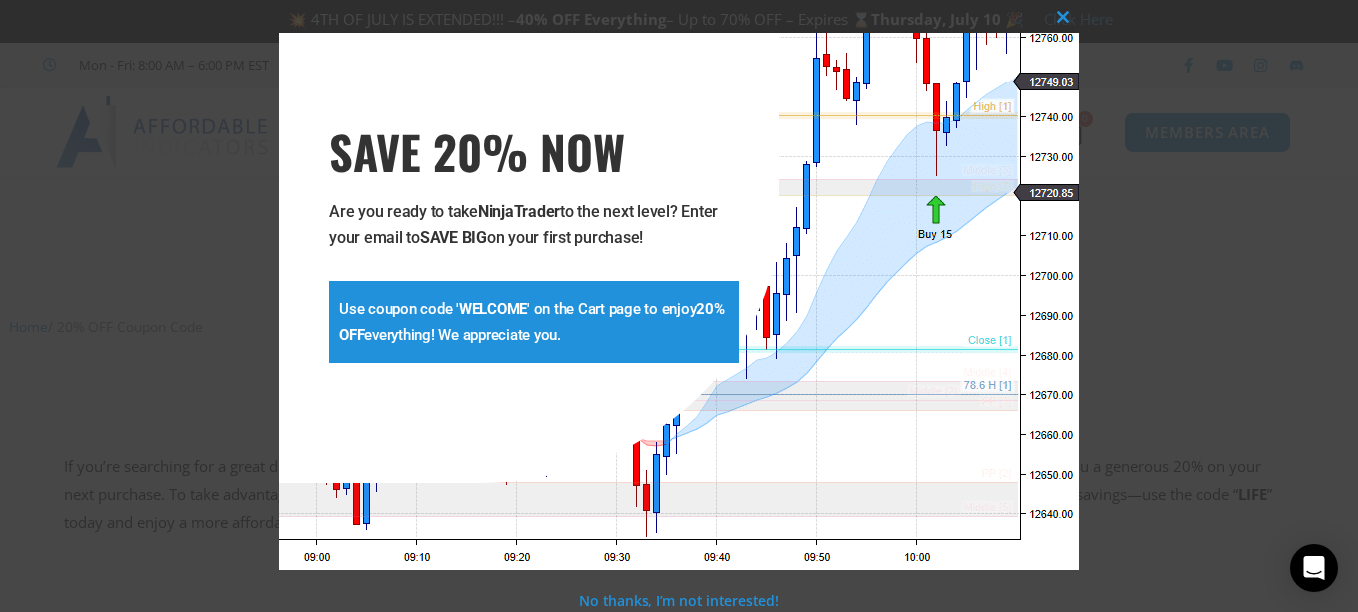 click on "**********" at bounding box center [679, 306] 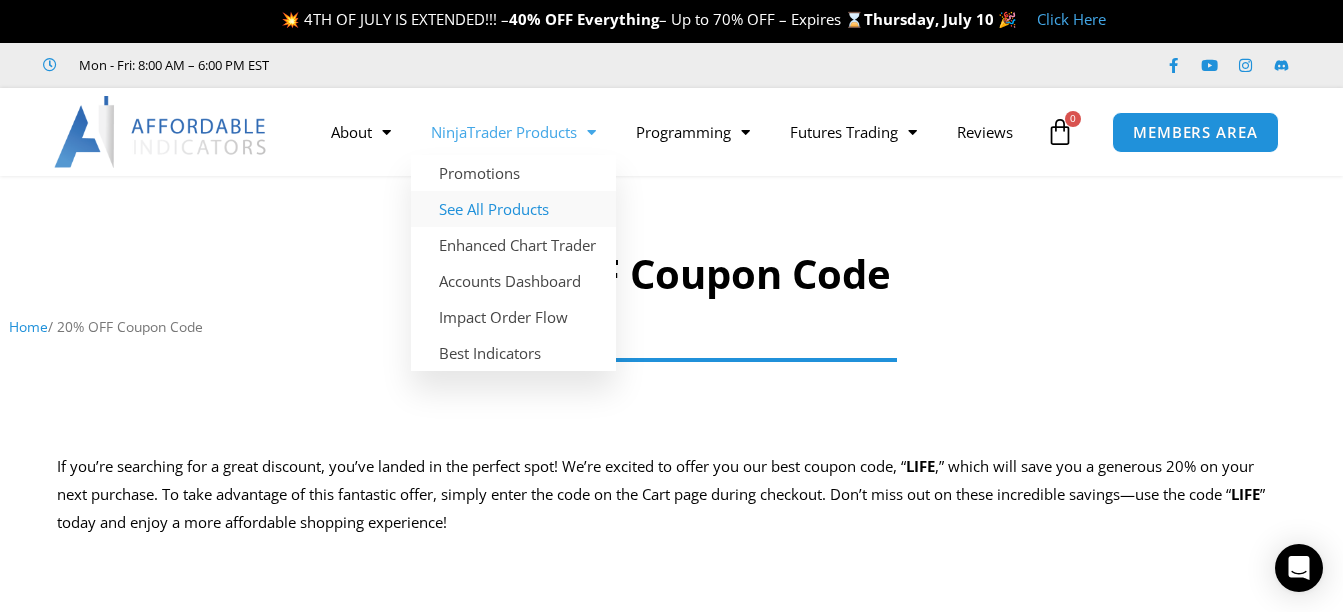 click on "See All Products" 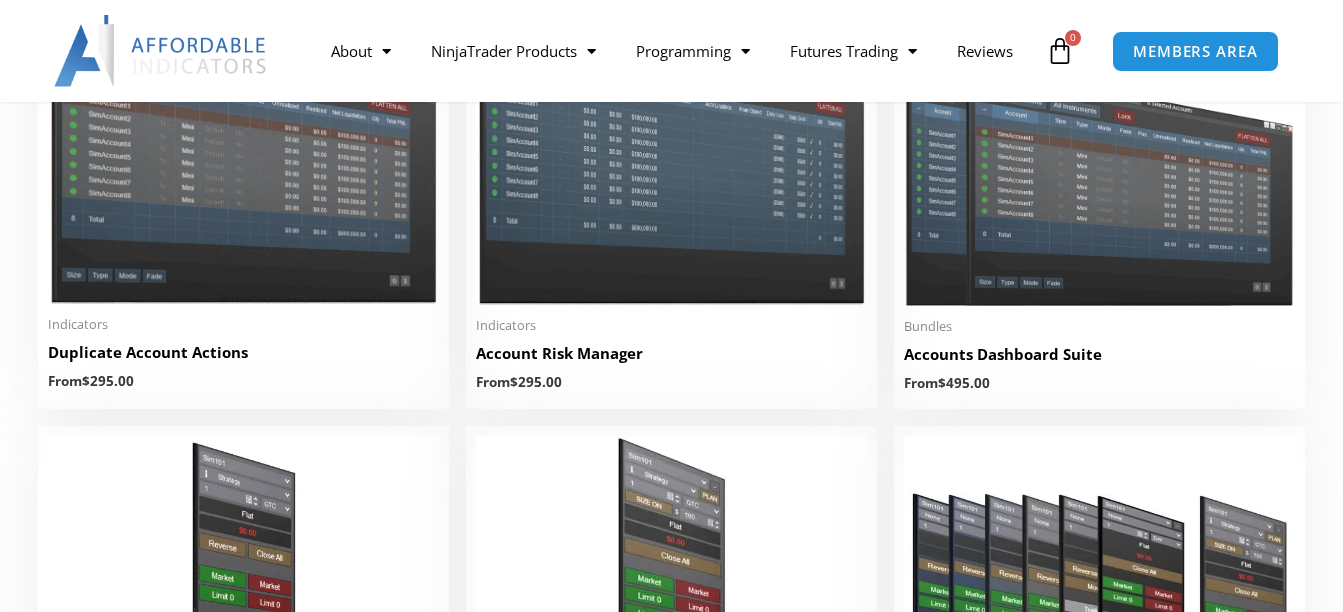 scroll, scrollTop: 500, scrollLeft: 0, axis: vertical 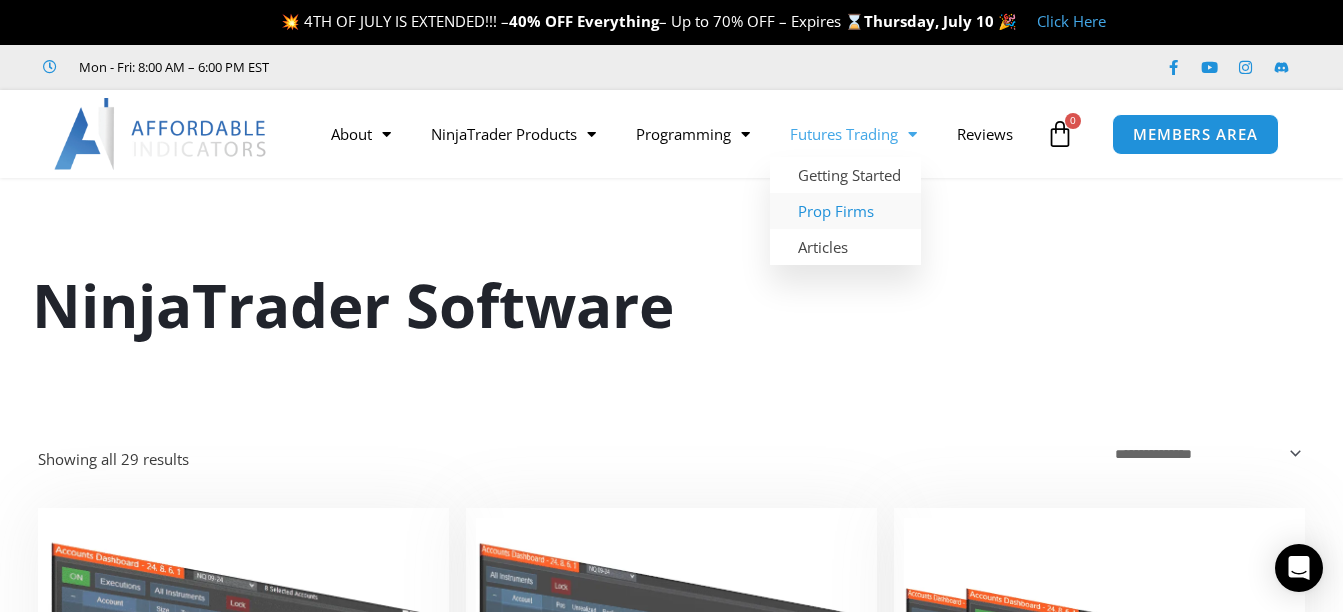 click on "Prop Firms" 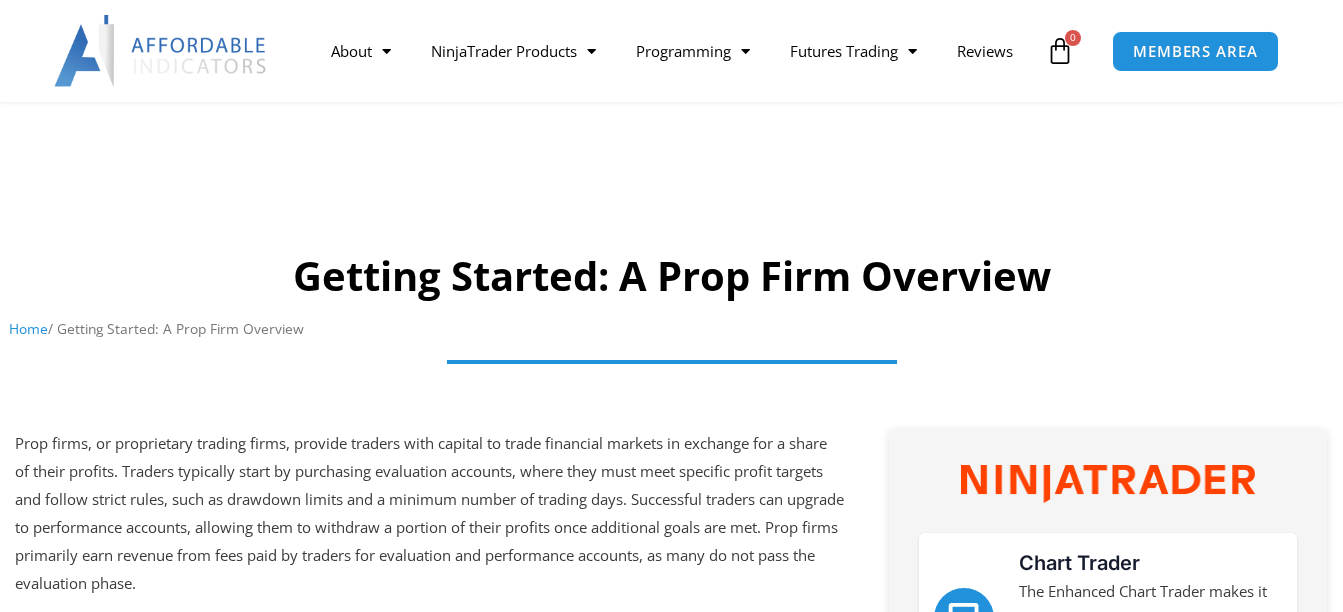 scroll, scrollTop: 400, scrollLeft: 0, axis: vertical 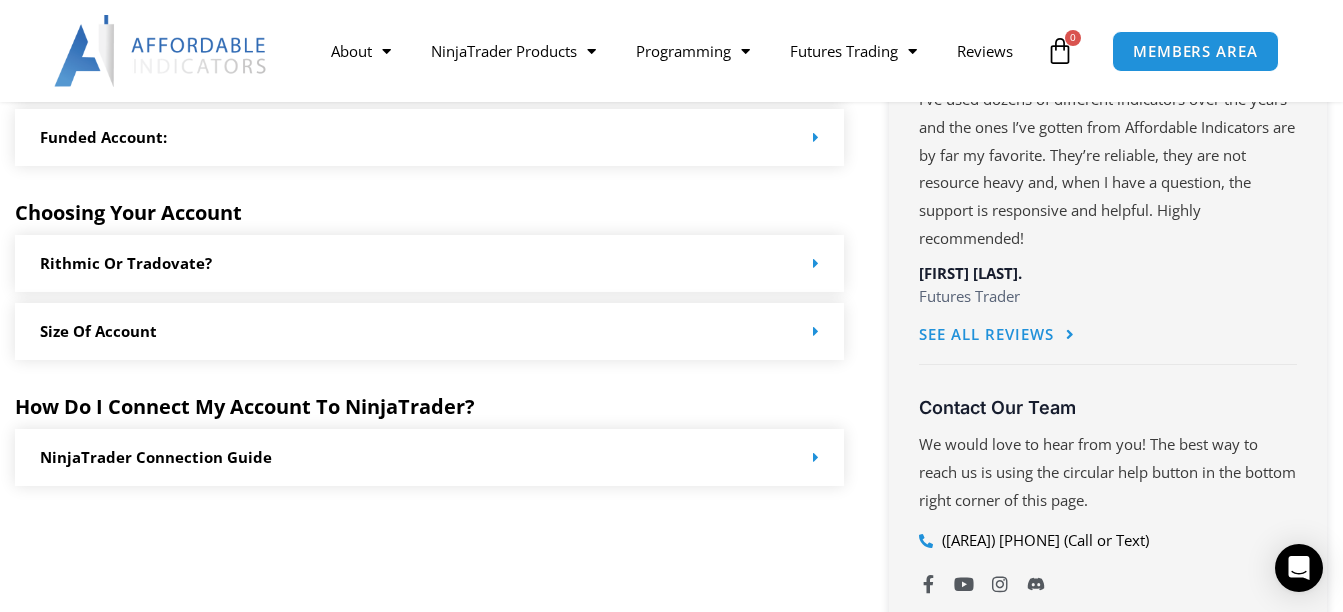 click on "Funded Account:" at bounding box center (429, 137) 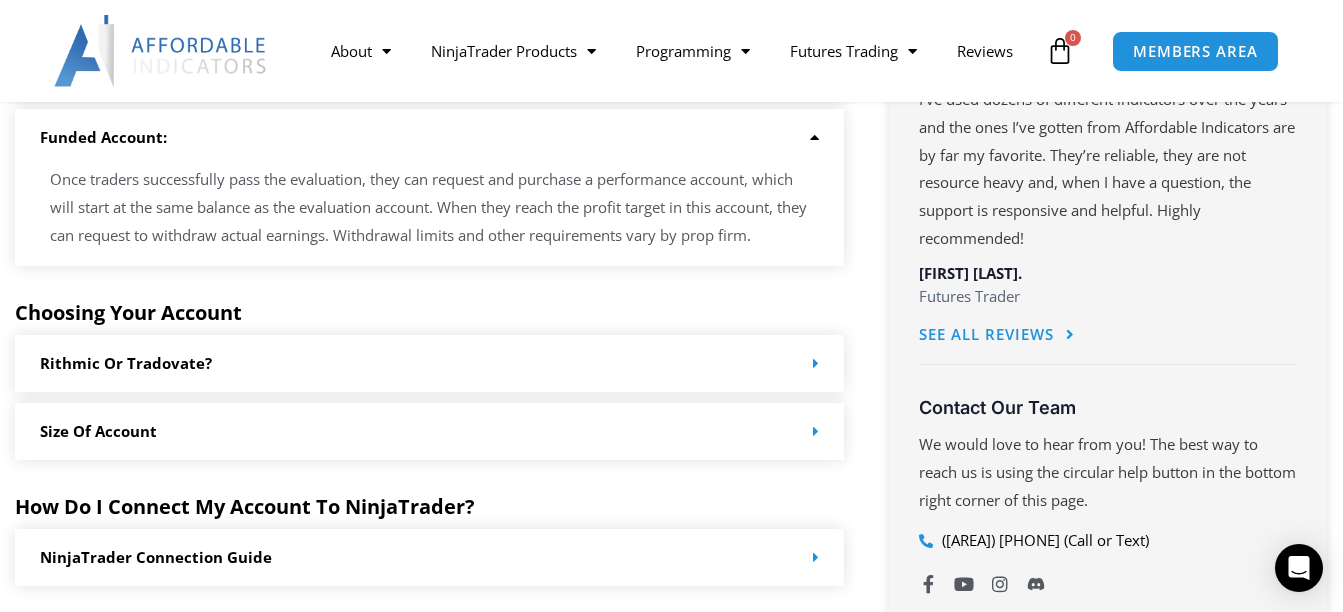 click on "Funded Account:" at bounding box center [429, 137] 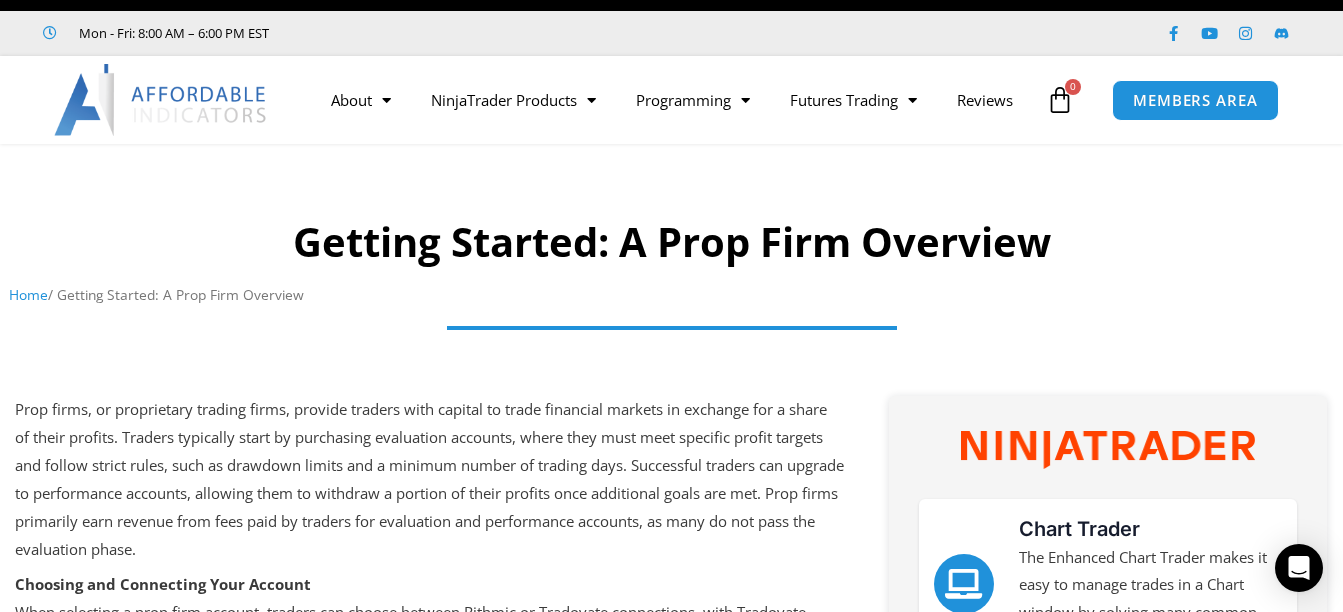 scroll, scrollTop: 0, scrollLeft: 0, axis: both 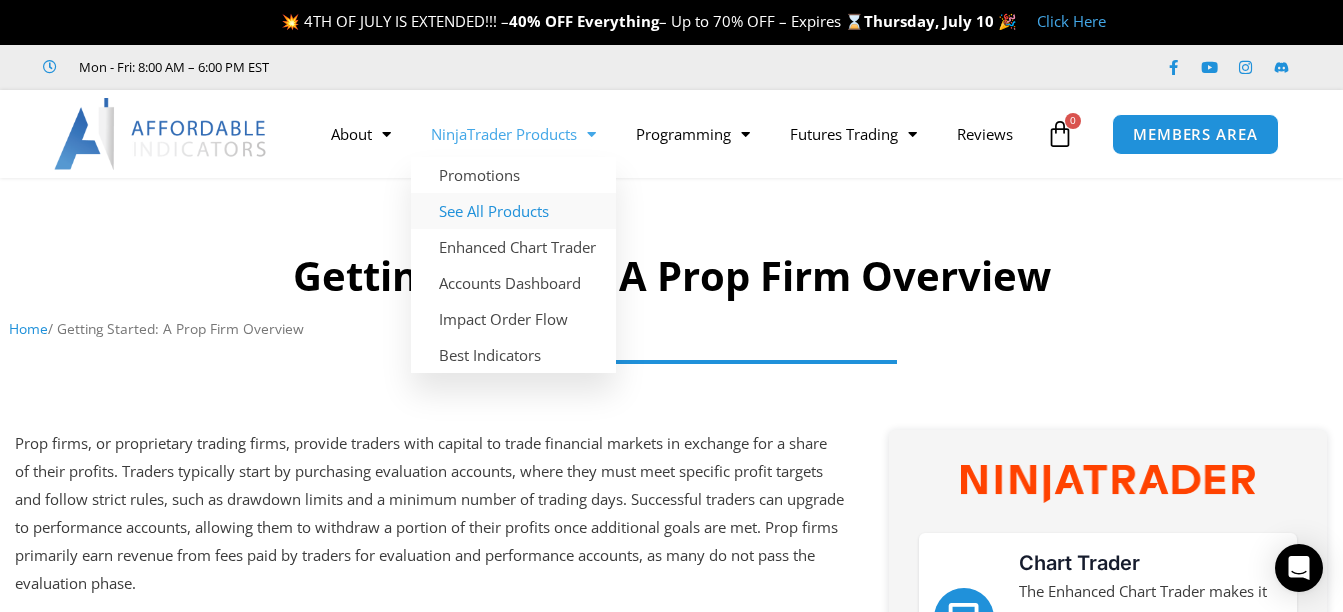 click on "See All Products" 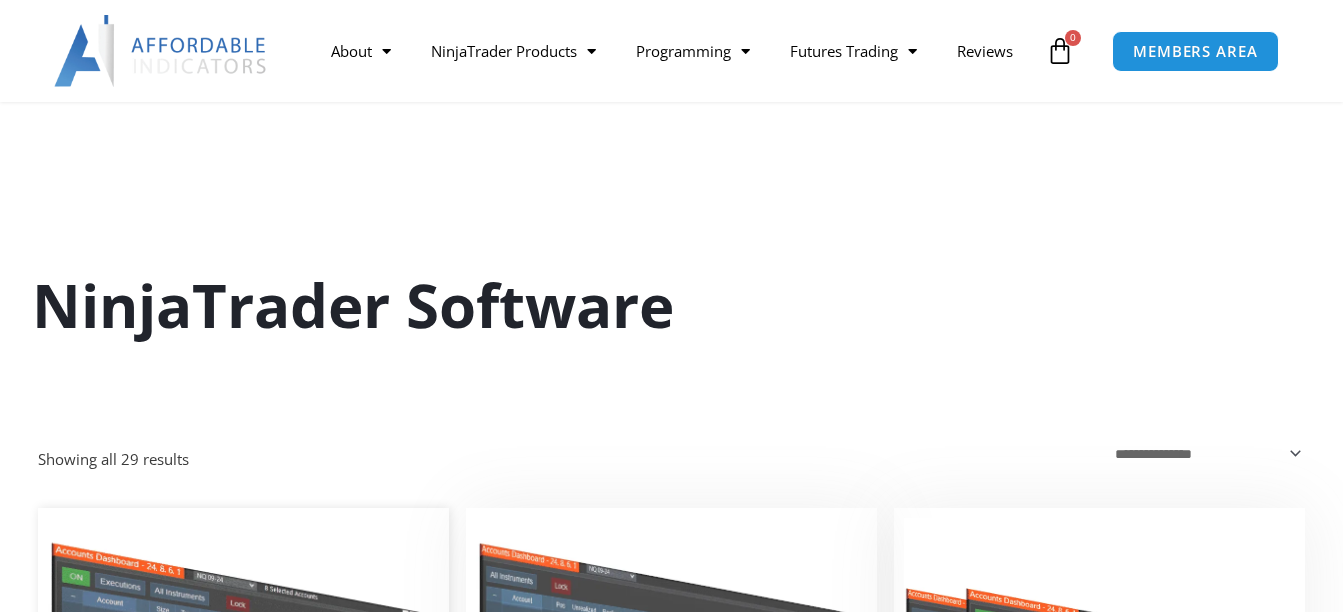 scroll, scrollTop: 600, scrollLeft: 0, axis: vertical 